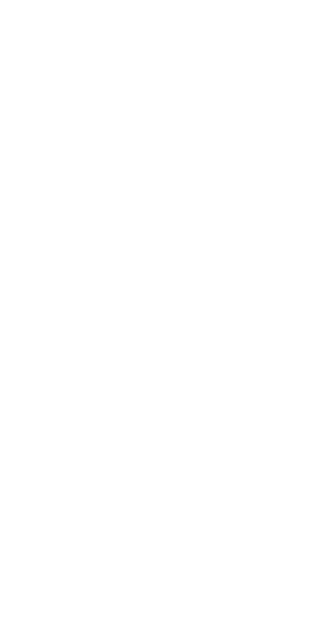 scroll, scrollTop: 0, scrollLeft: 0, axis: both 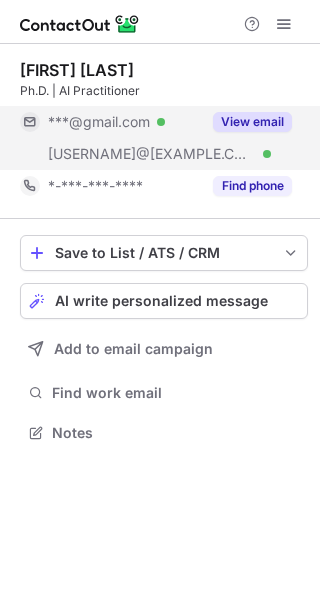 click on "View email" at bounding box center (252, 122) 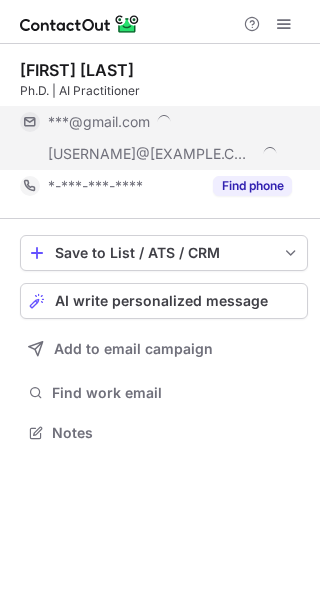 scroll, scrollTop: 10, scrollLeft: 10, axis: both 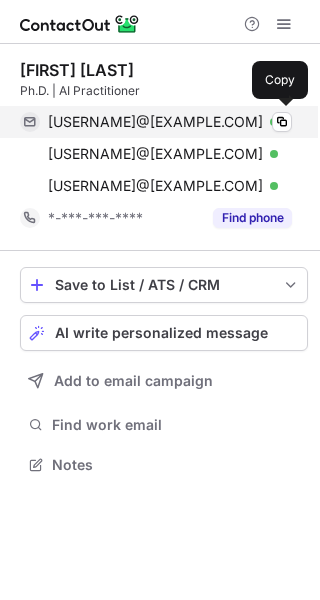 click on "nonaqian@gmail.com" at bounding box center (155, 122) 